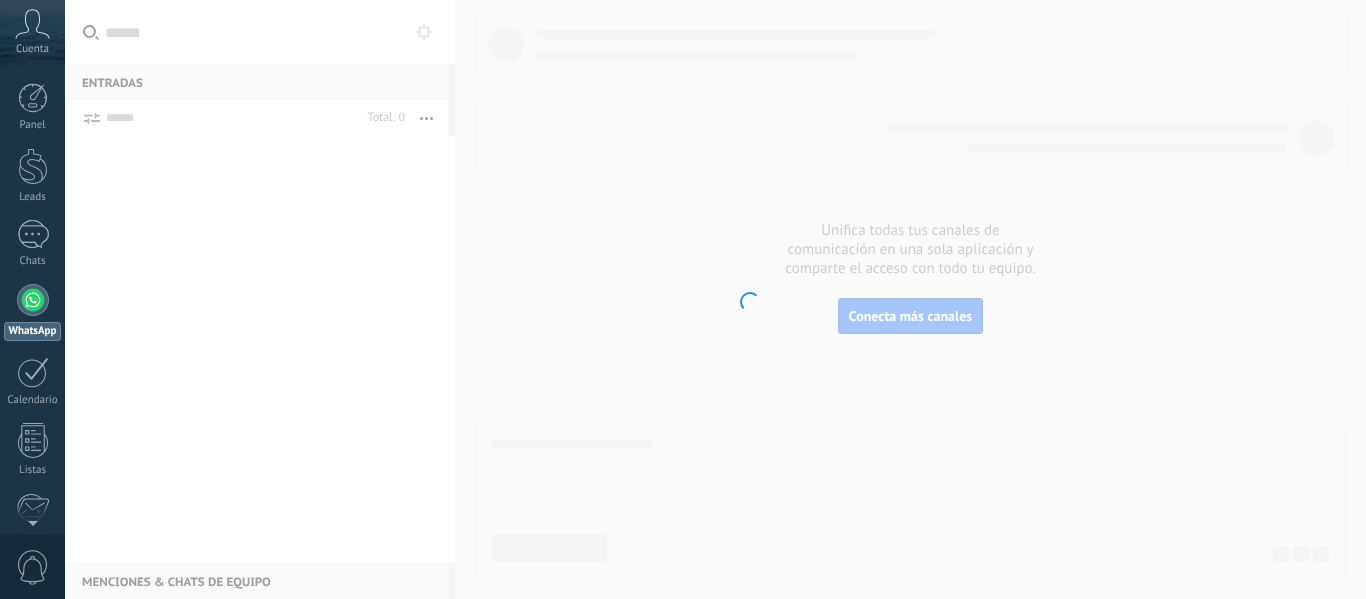 scroll, scrollTop: 0, scrollLeft: 0, axis: both 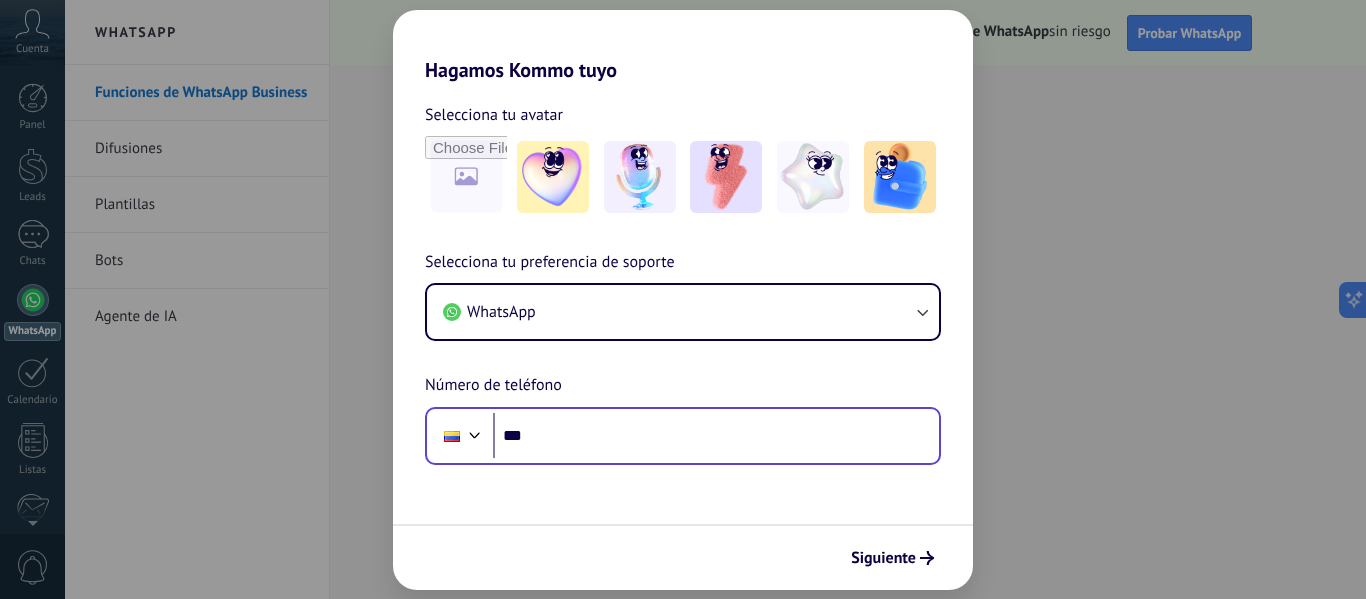 click on "Phone ***" at bounding box center (683, 436) 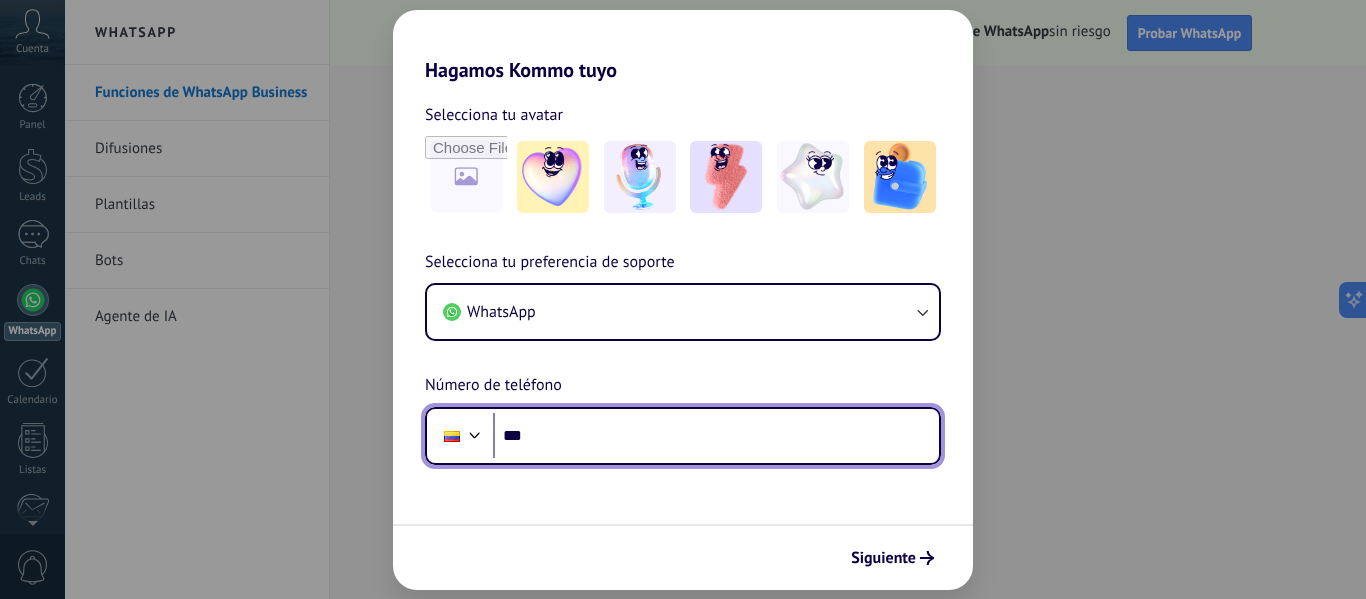 click on "***" at bounding box center (716, 436) 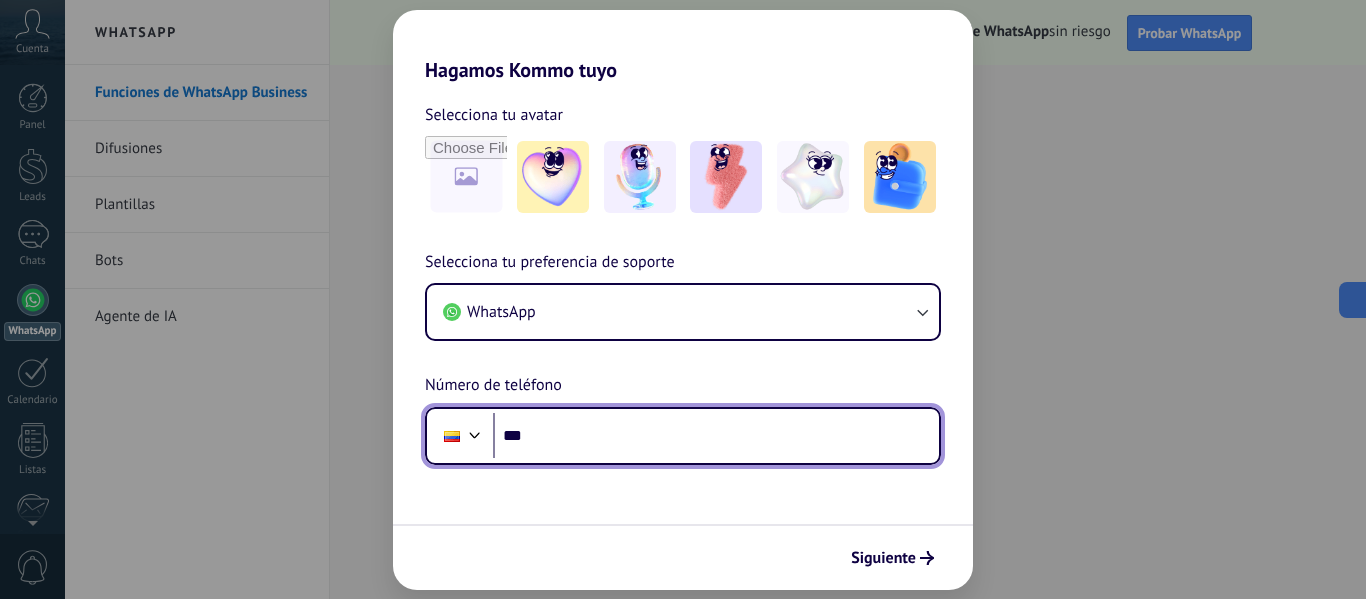 click at bounding box center (475, 433) 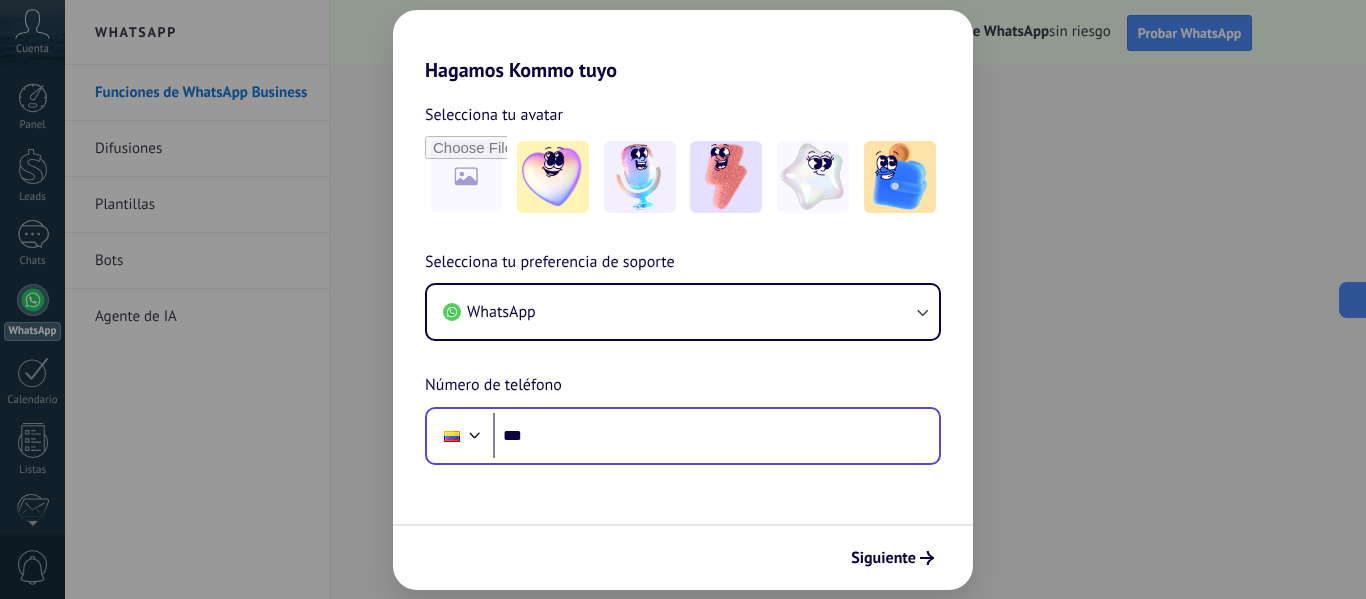 scroll, scrollTop: 96, scrollLeft: 0, axis: vertical 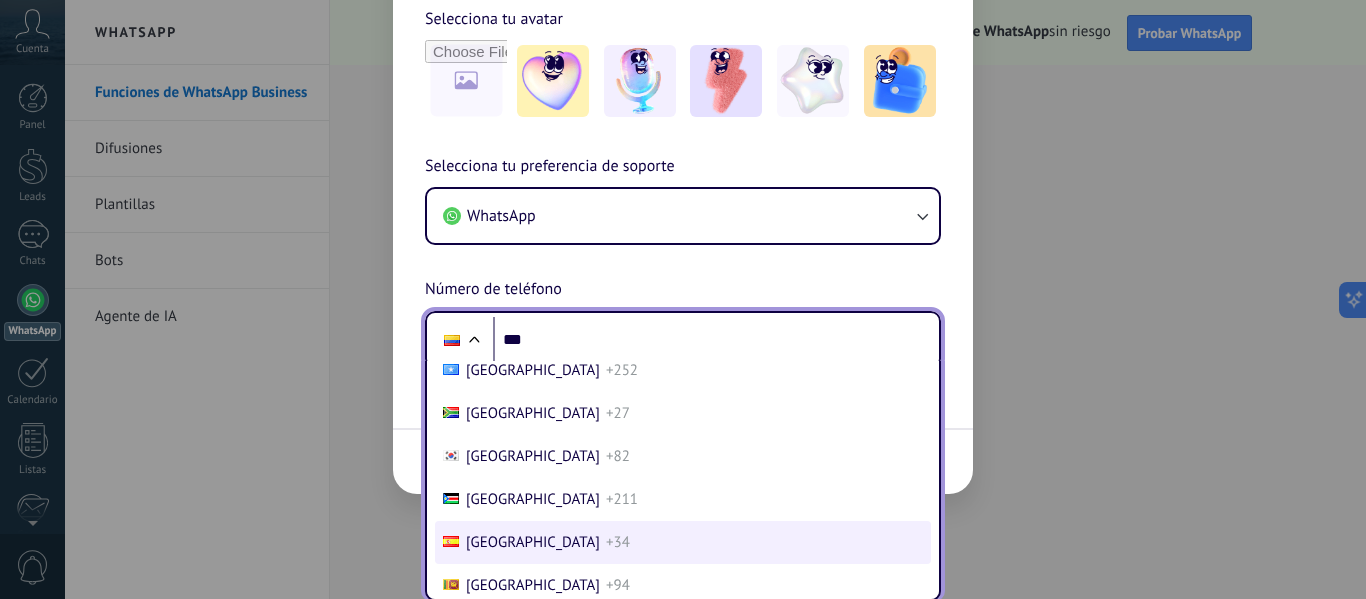 click on "+34" at bounding box center [618, 542] 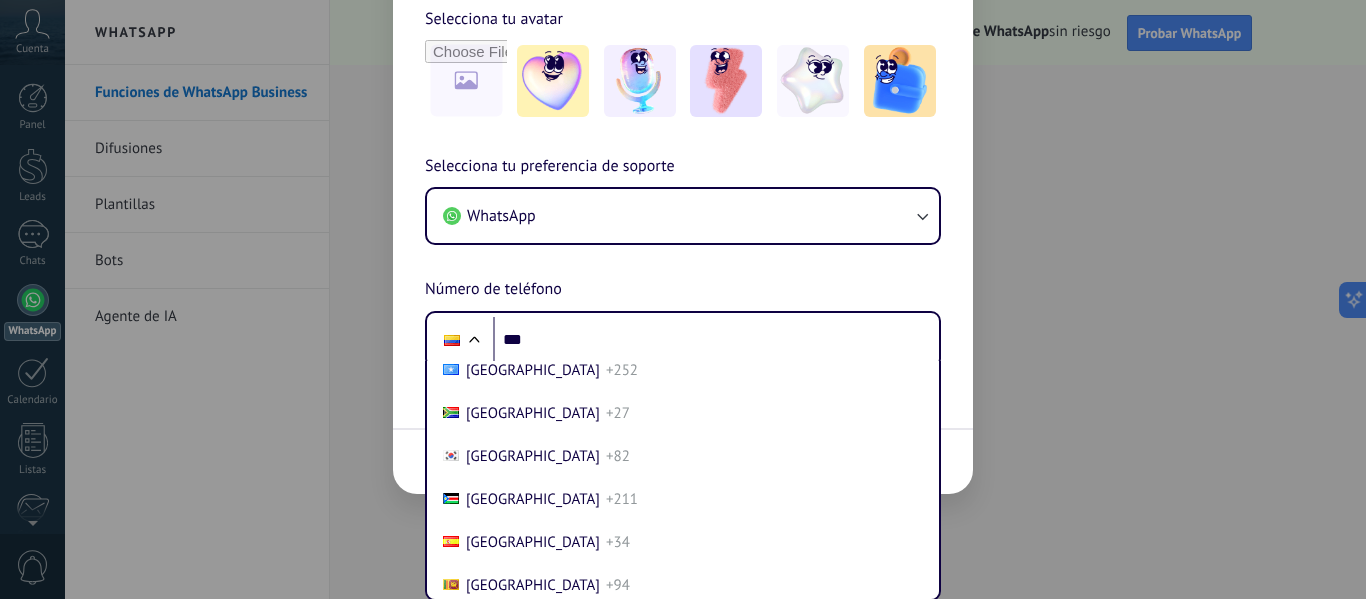 scroll, scrollTop: 0, scrollLeft: 0, axis: both 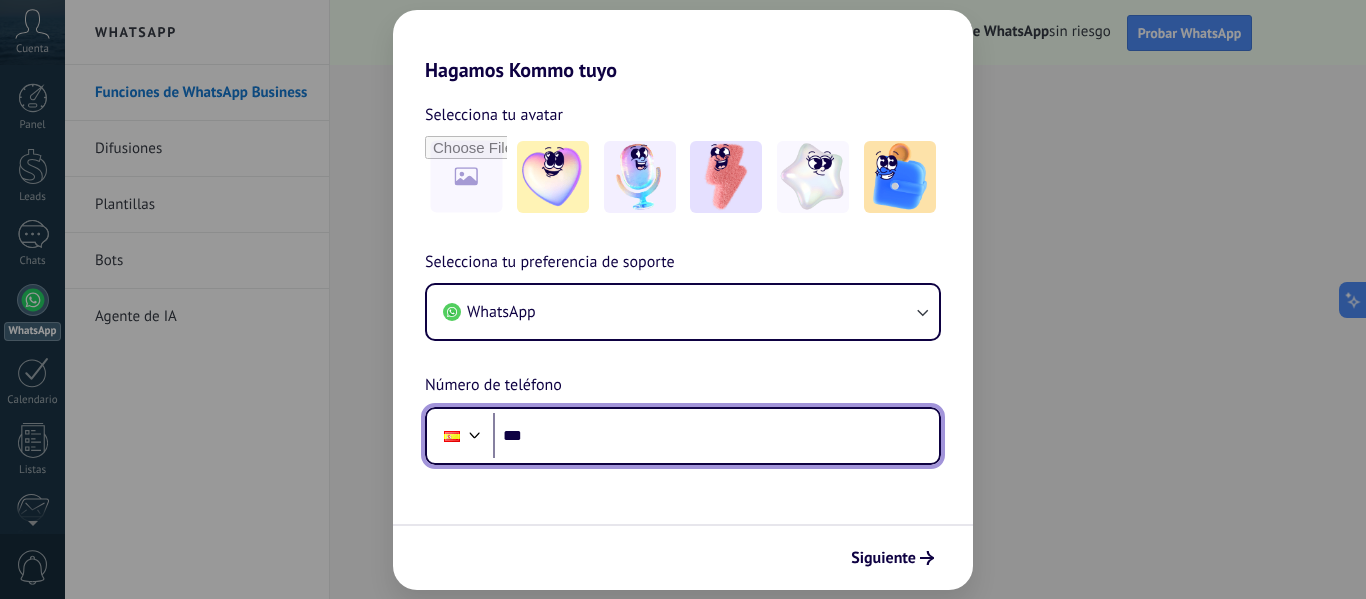 click on "***" at bounding box center [716, 436] 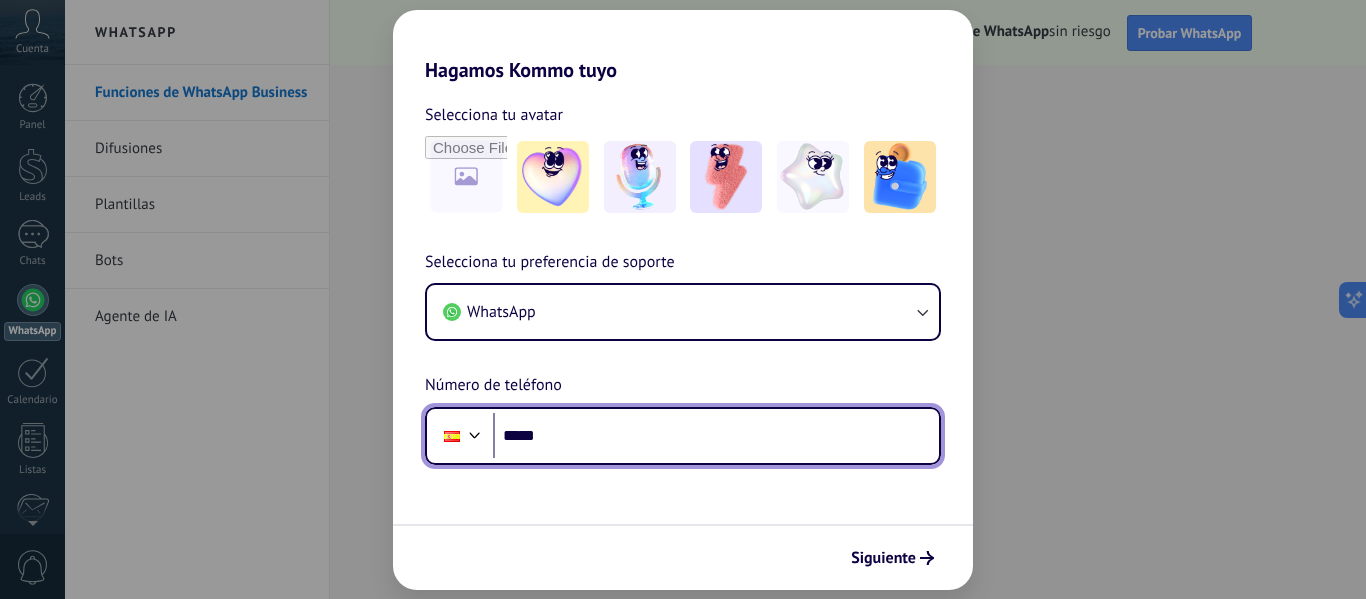 paste on "**********" 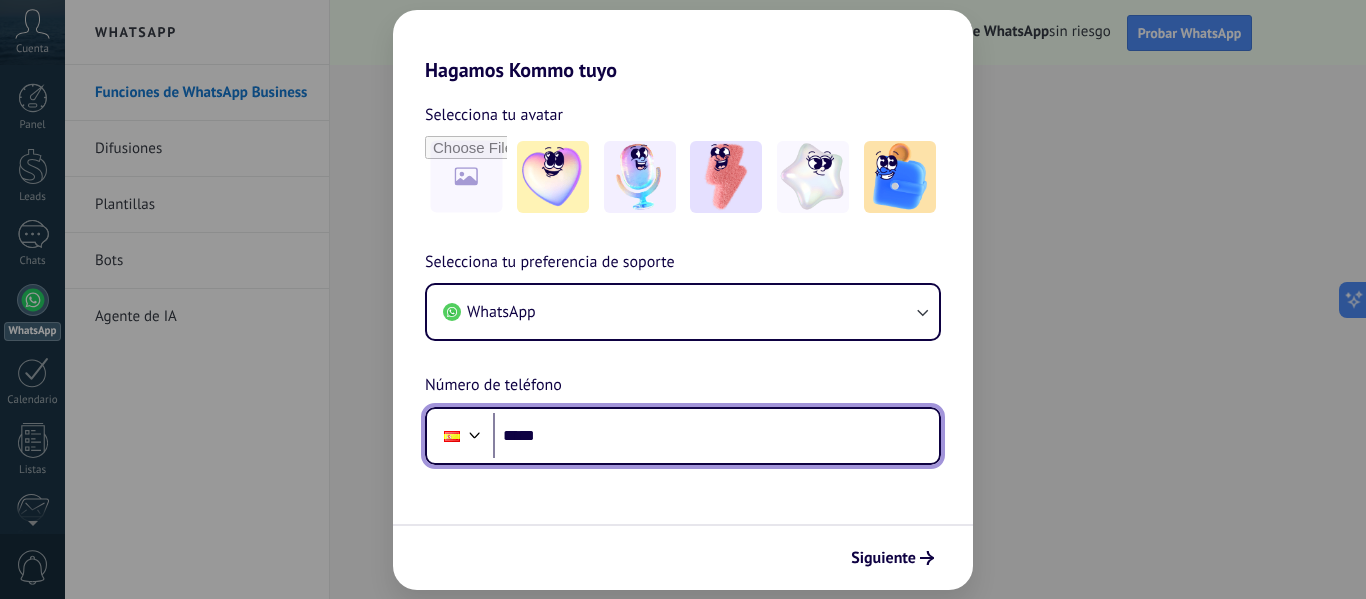 type on "**********" 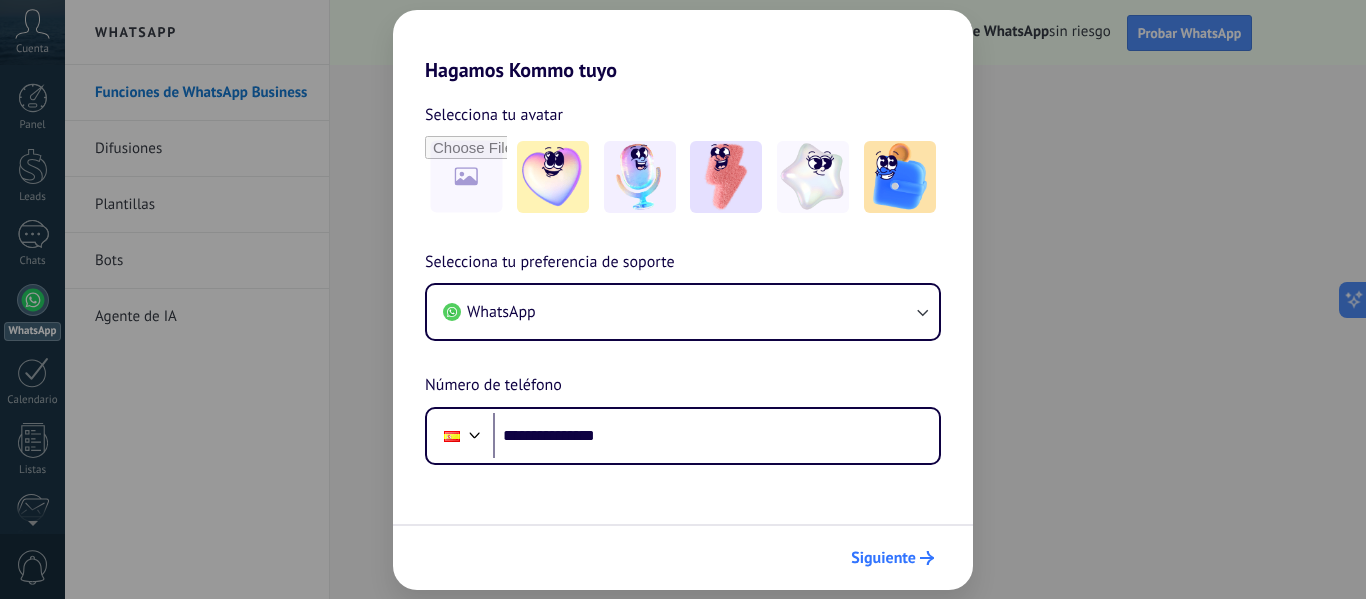 click on "Siguiente" at bounding box center (883, 558) 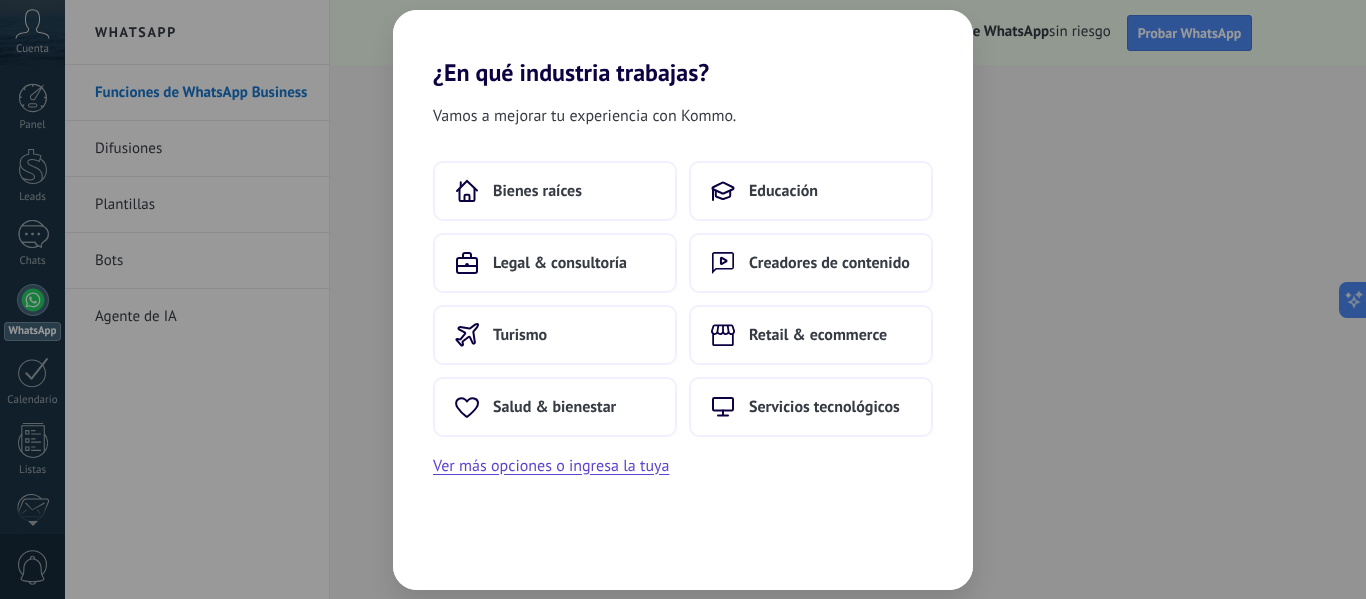 scroll, scrollTop: 0, scrollLeft: 0, axis: both 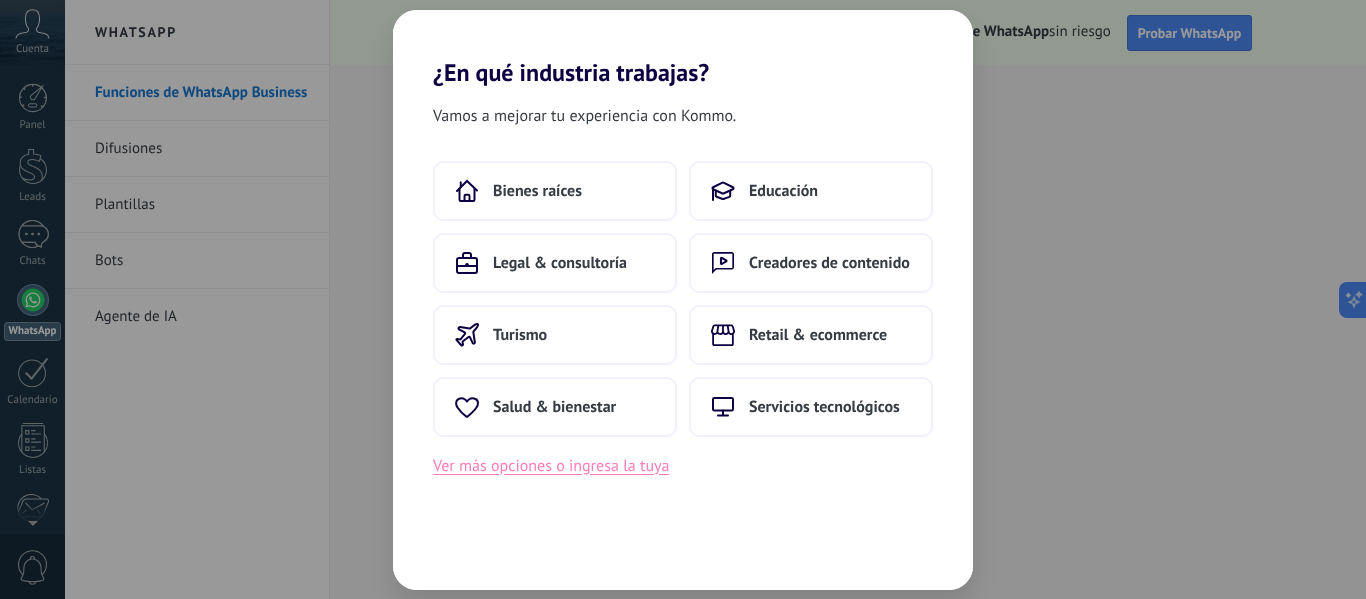 click on "Ver más opciones o ingresa la tuya" at bounding box center (551, 466) 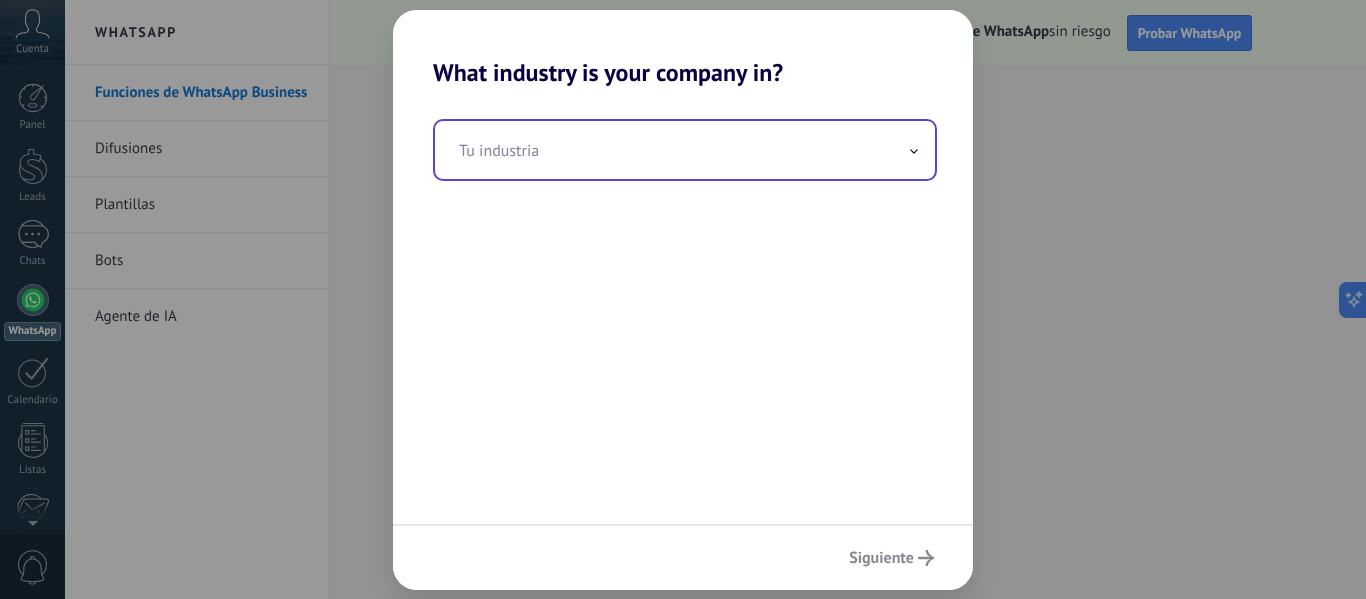 click at bounding box center (685, 150) 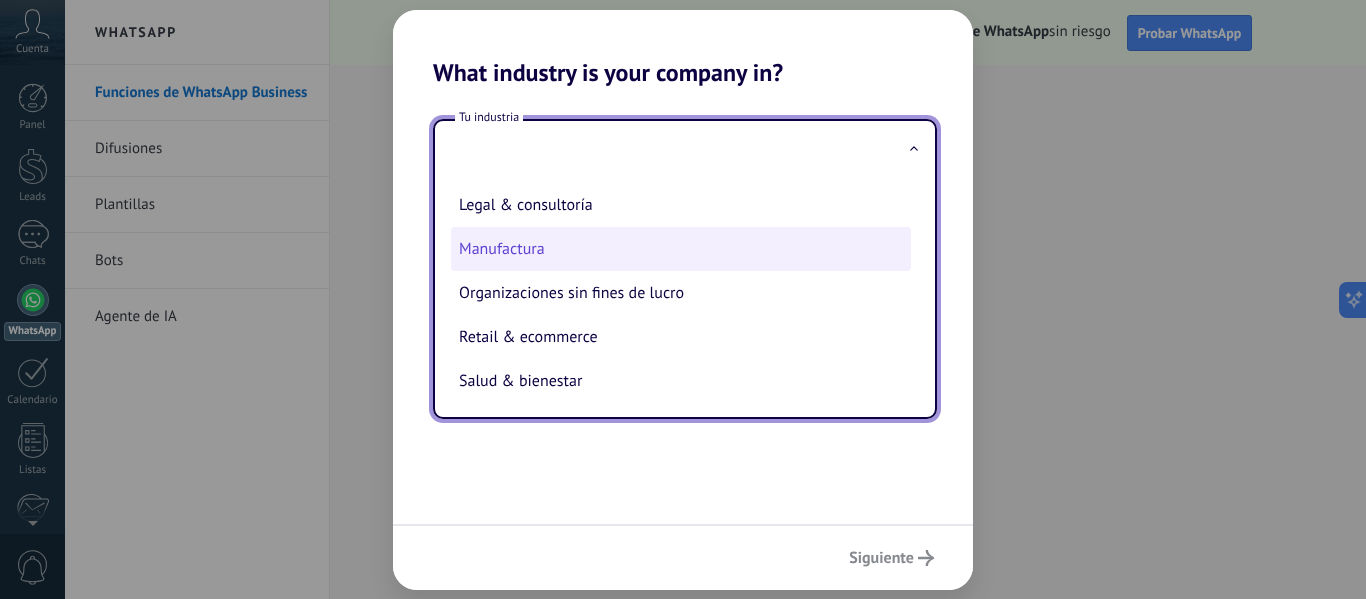scroll, scrollTop: 300, scrollLeft: 0, axis: vertical 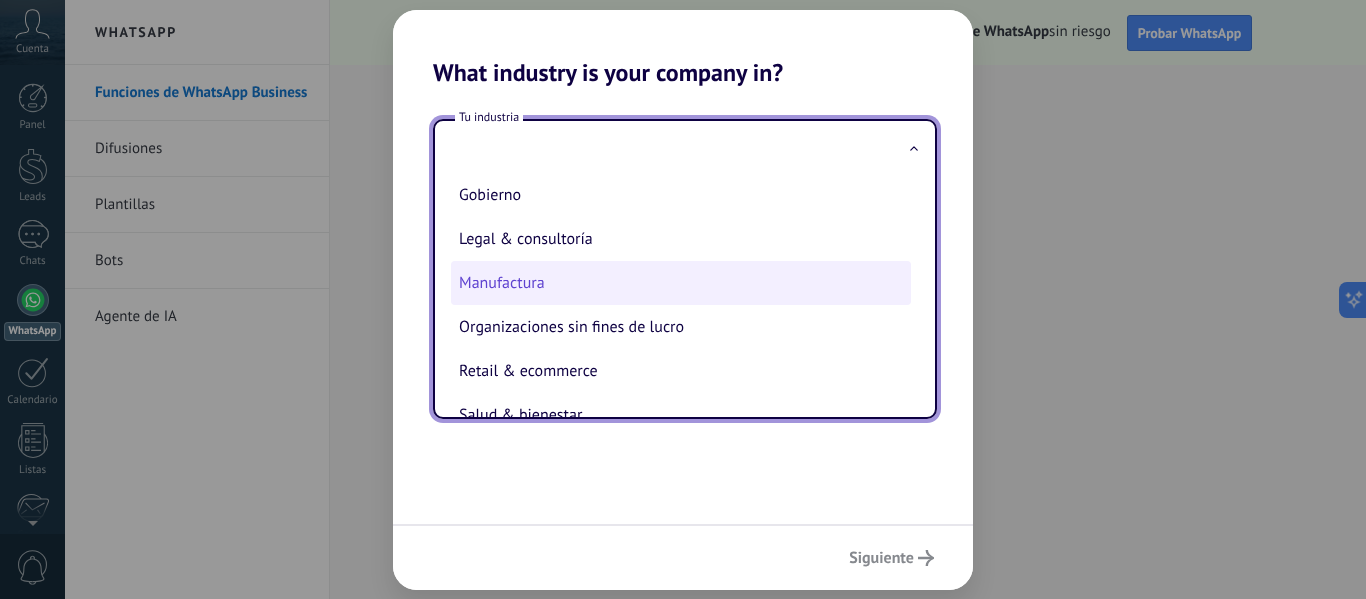 click on "Manufactura" at bounding box center [681, 283] 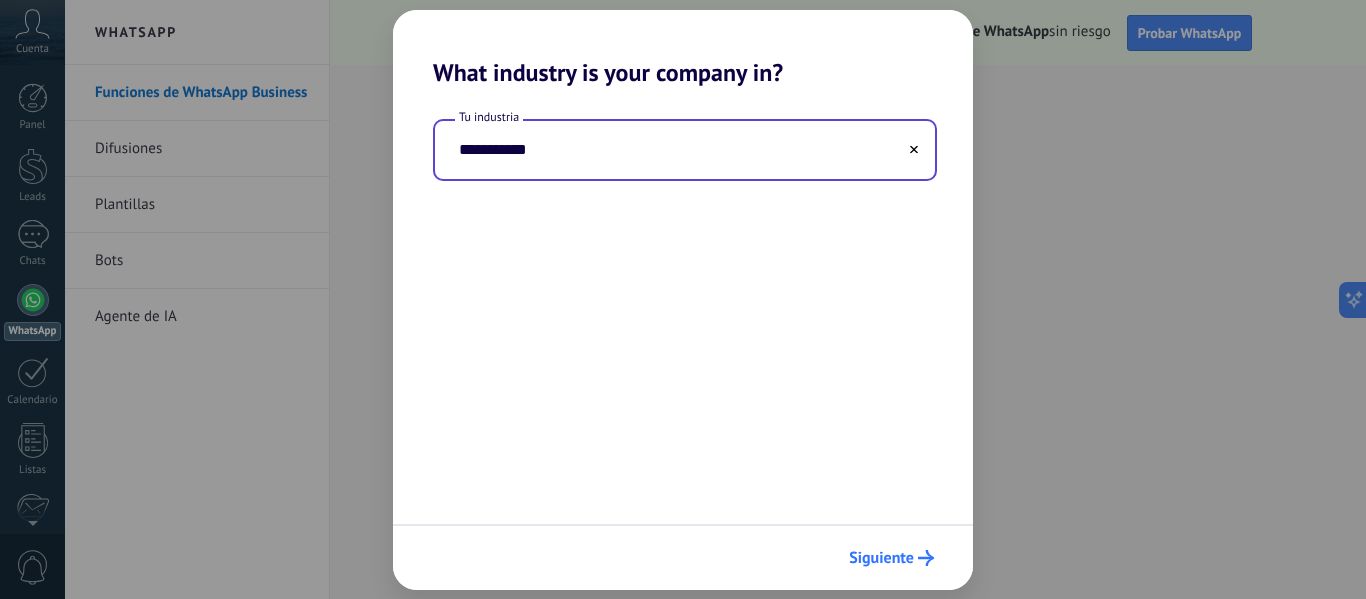 click on "Siguiente" at bounding box center [881, 558] 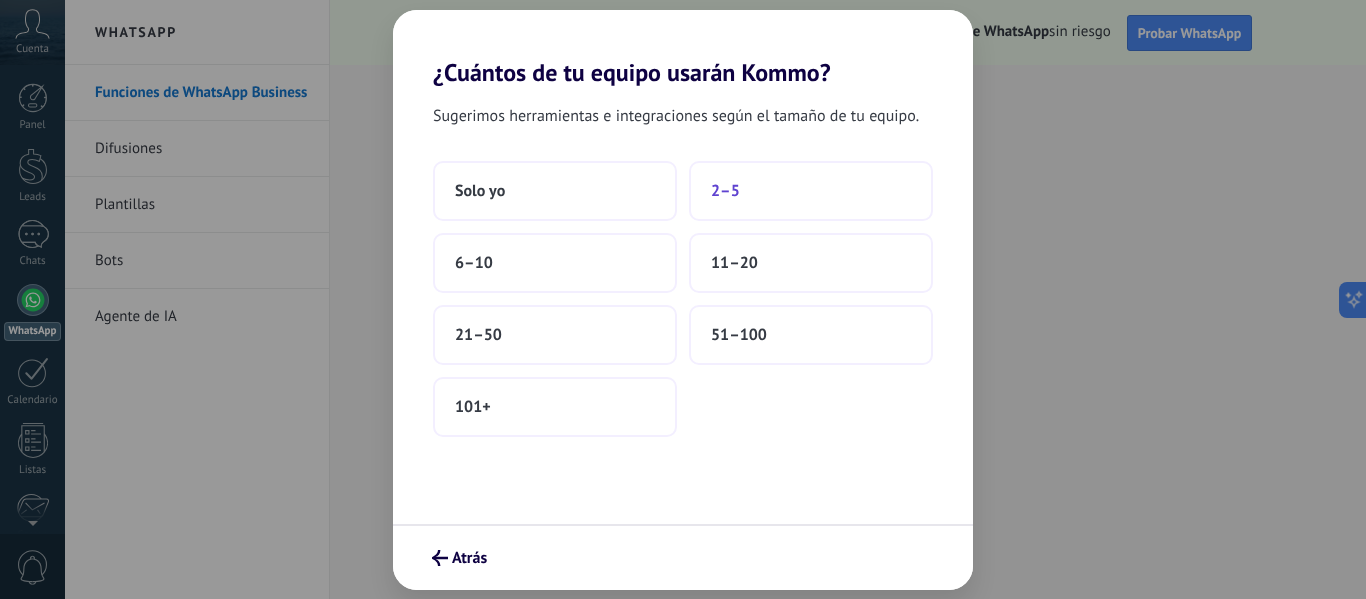 click on "2–5" at bounding box center [725, 191] 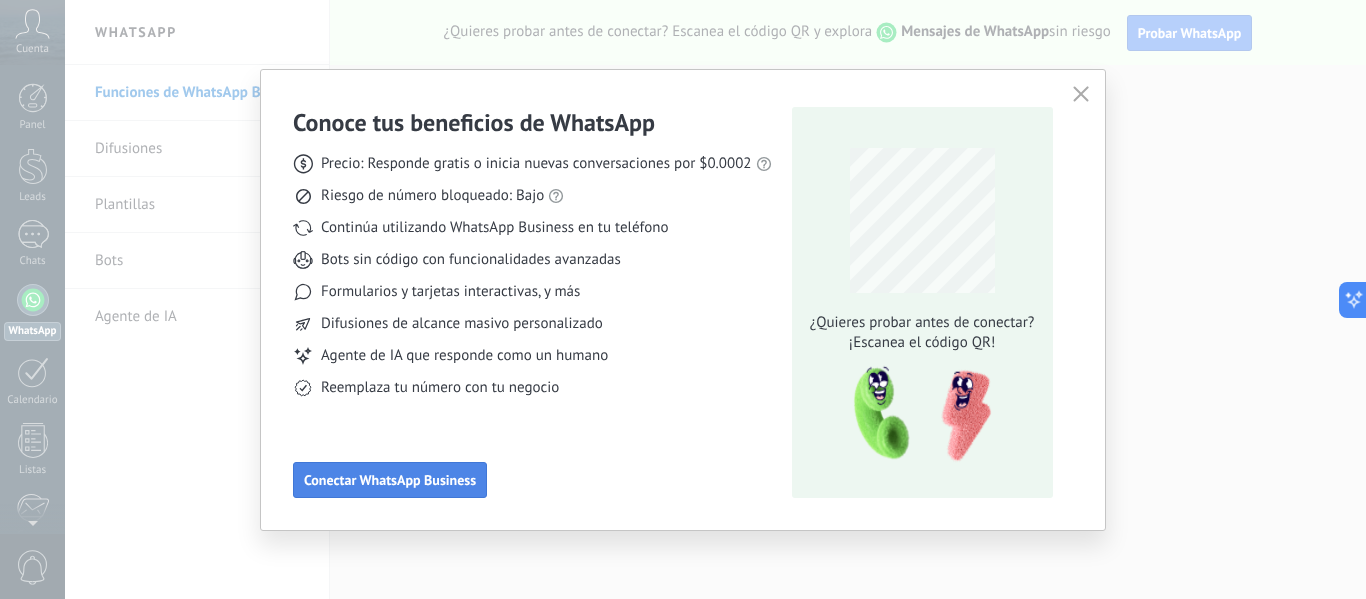 click on "Conectar WhatsApp Business" at bounding box center [390, 480] 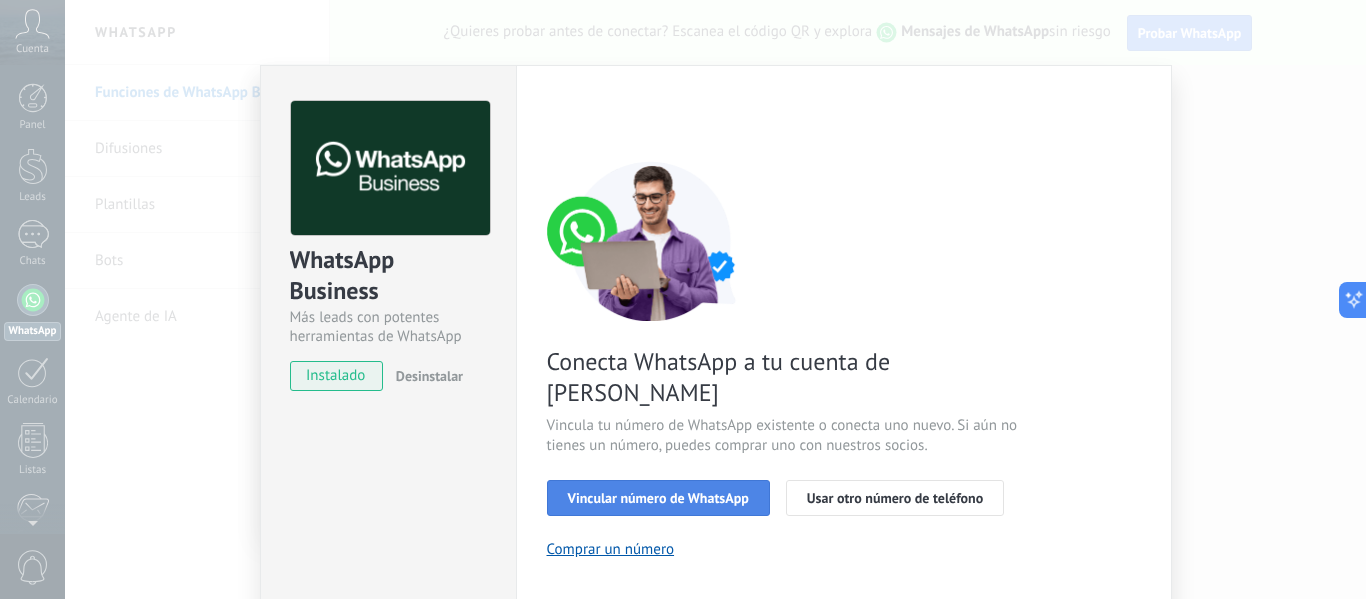 click on "Vincular número de WhatsApp" at bounding box center [658, 498] 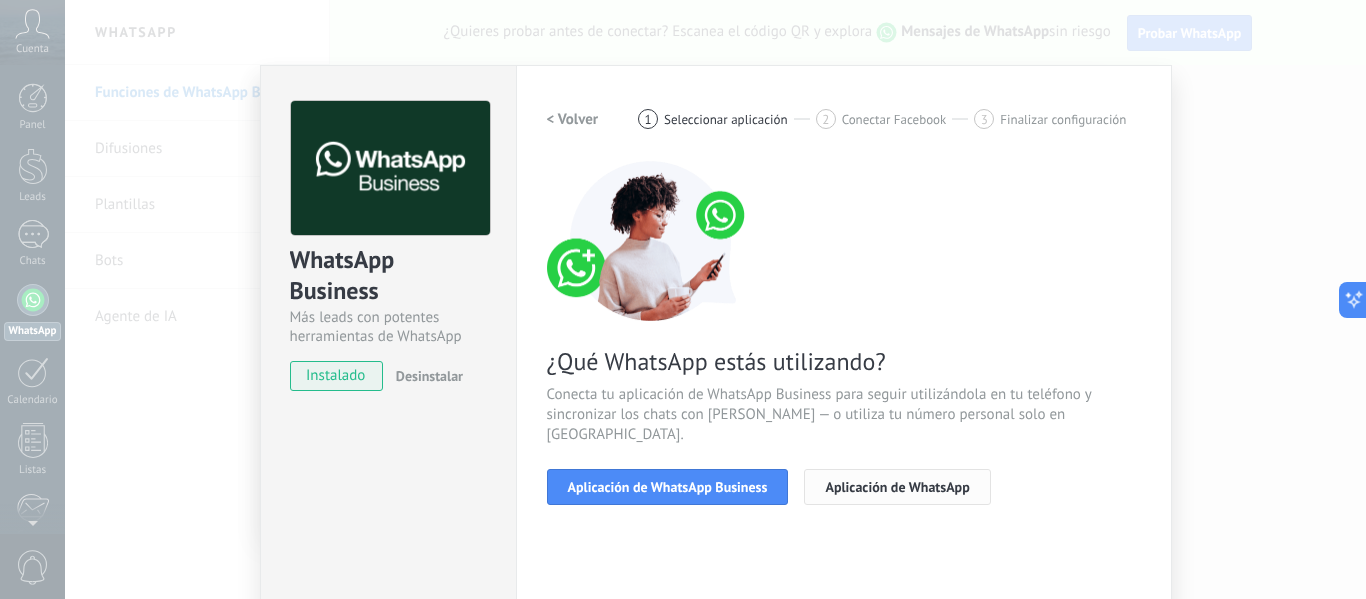click on "Aplicación de WhatsApp" at bounding box center (897, 487) 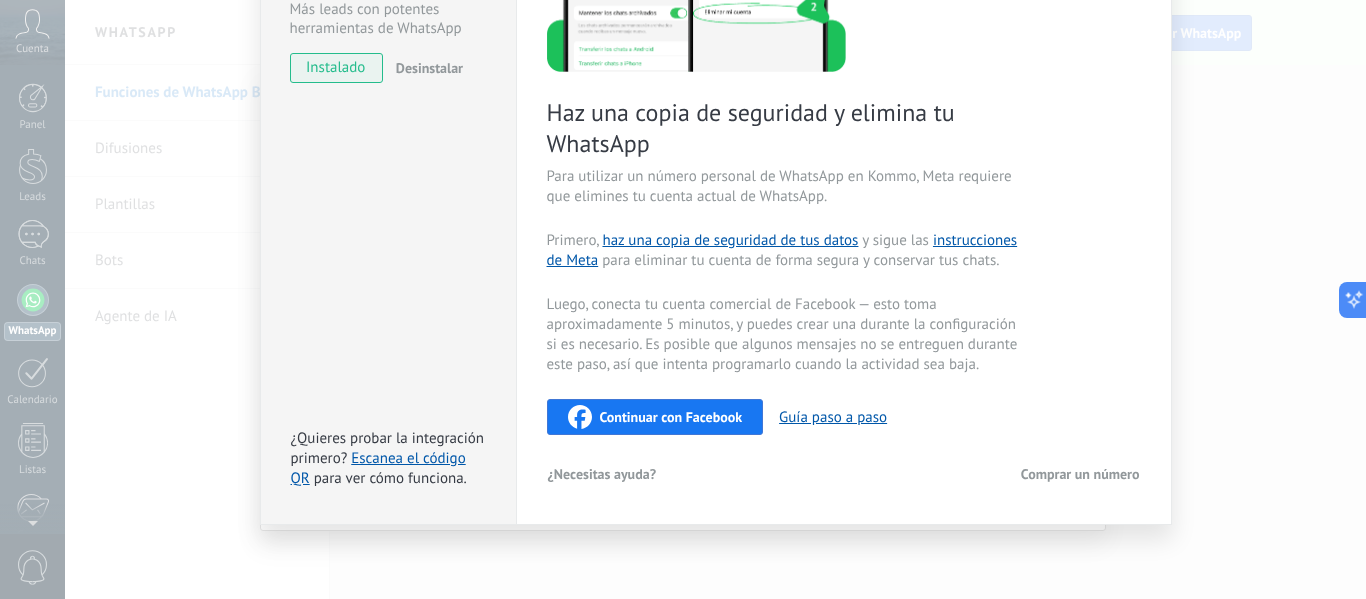 scroll, scrollTop: 0, scrollLeft: 0, axis: both 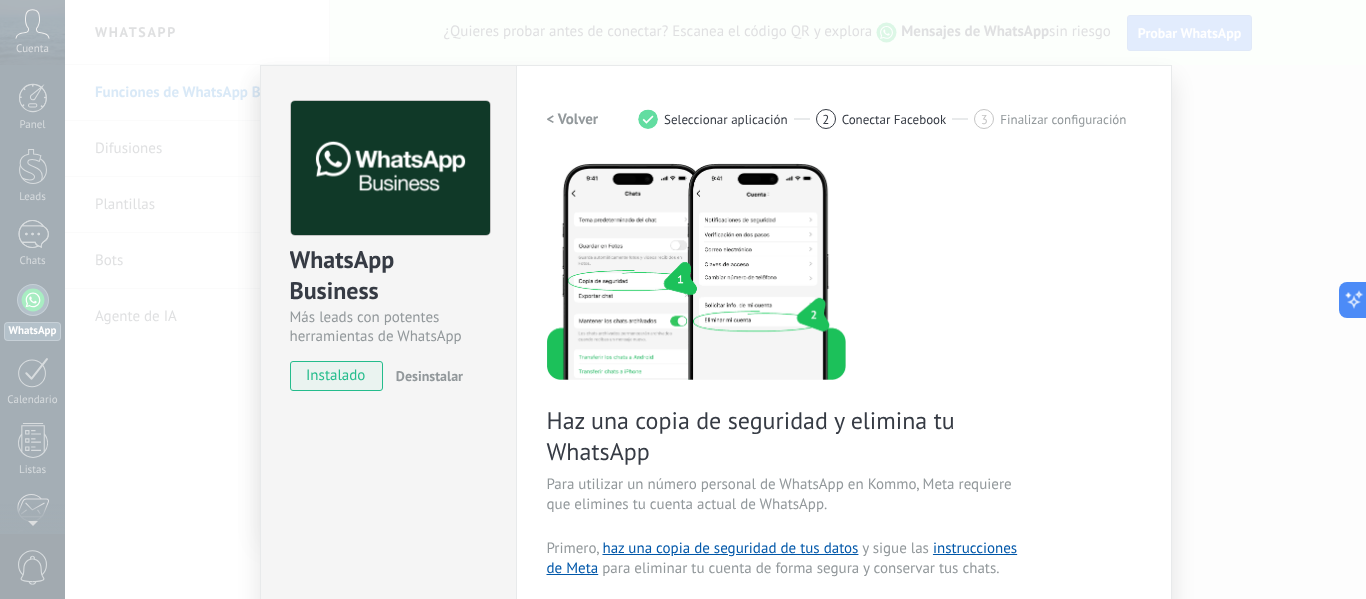 click on "Desinstalar" at bounding box center [429, 376] 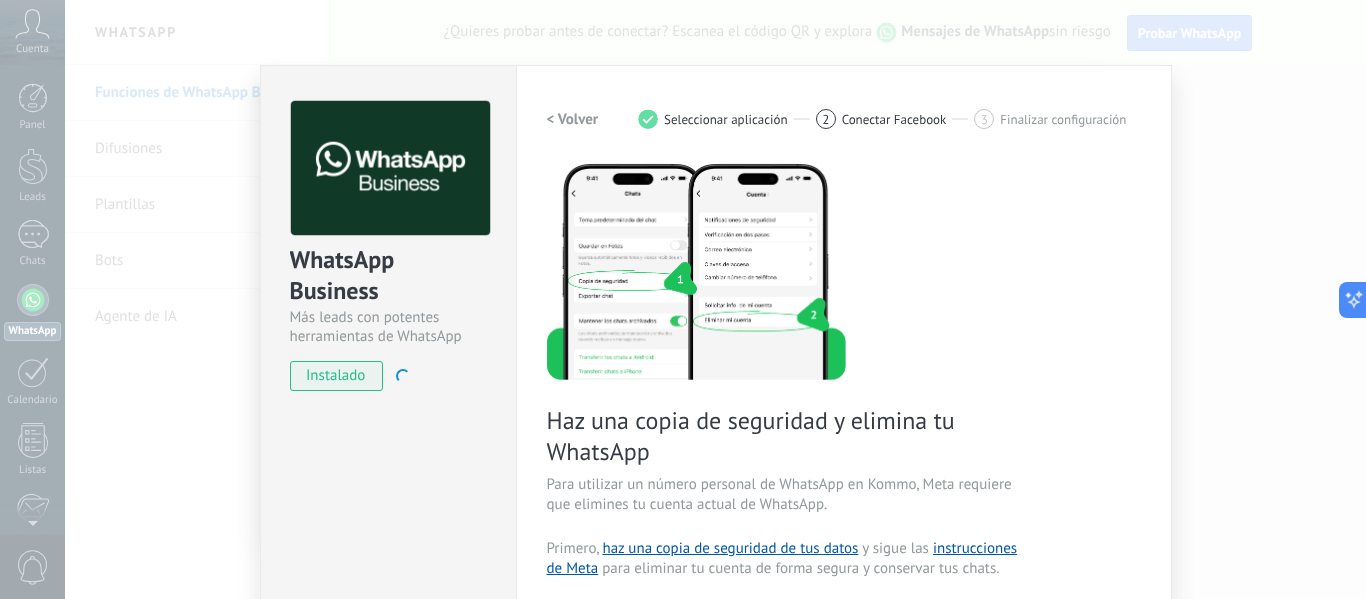 click on "instalado" at bounding box center (336, 376) 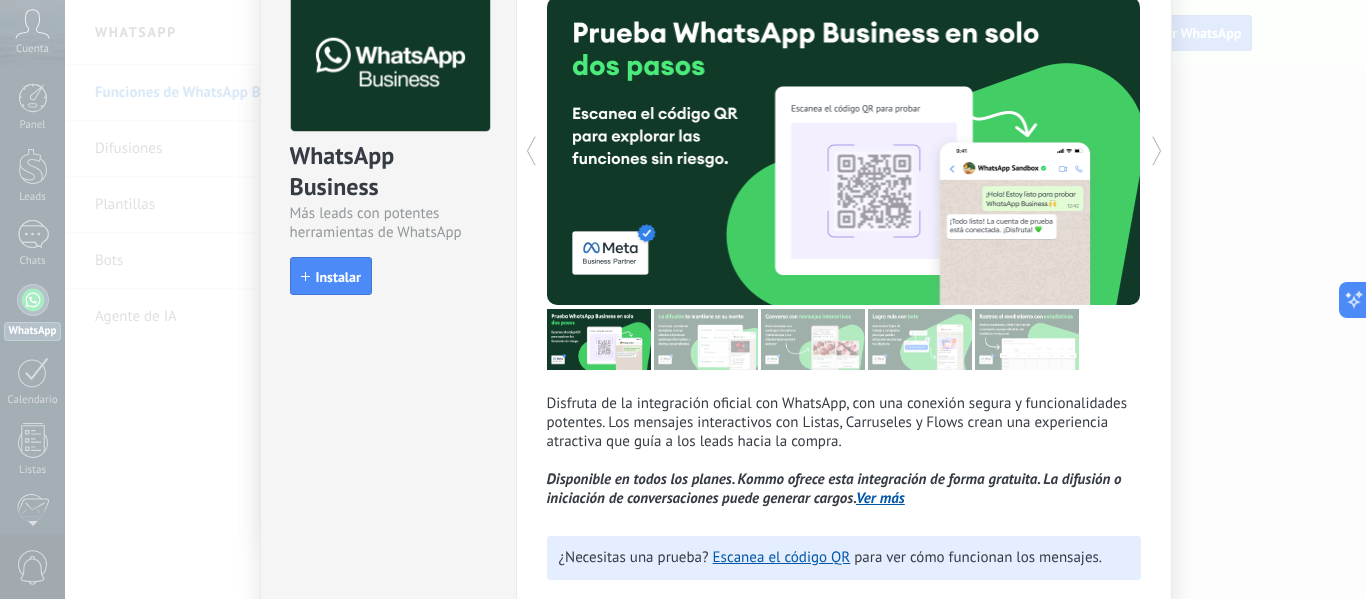 scroll, scrollTop: 0, scrollLeft: 0, axis: both 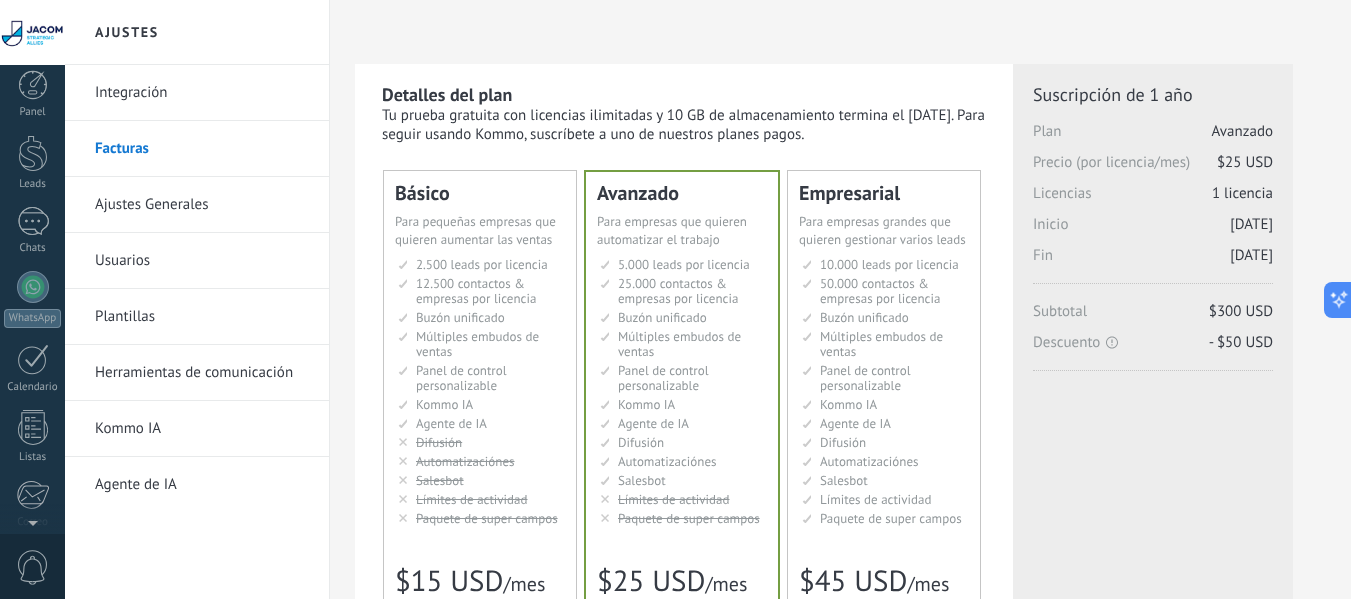 click on "Integración" at bounding box center [202, 93] 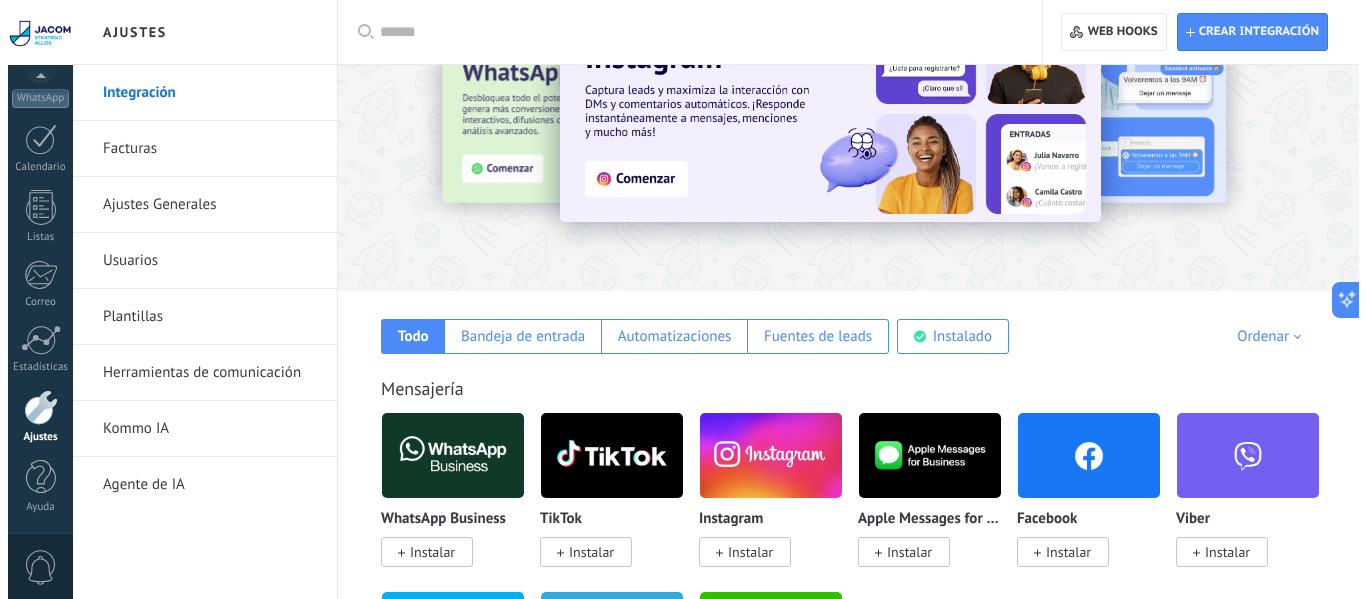 scroll, scrollTop: 300, scrollLeft: 0, axis: vertical 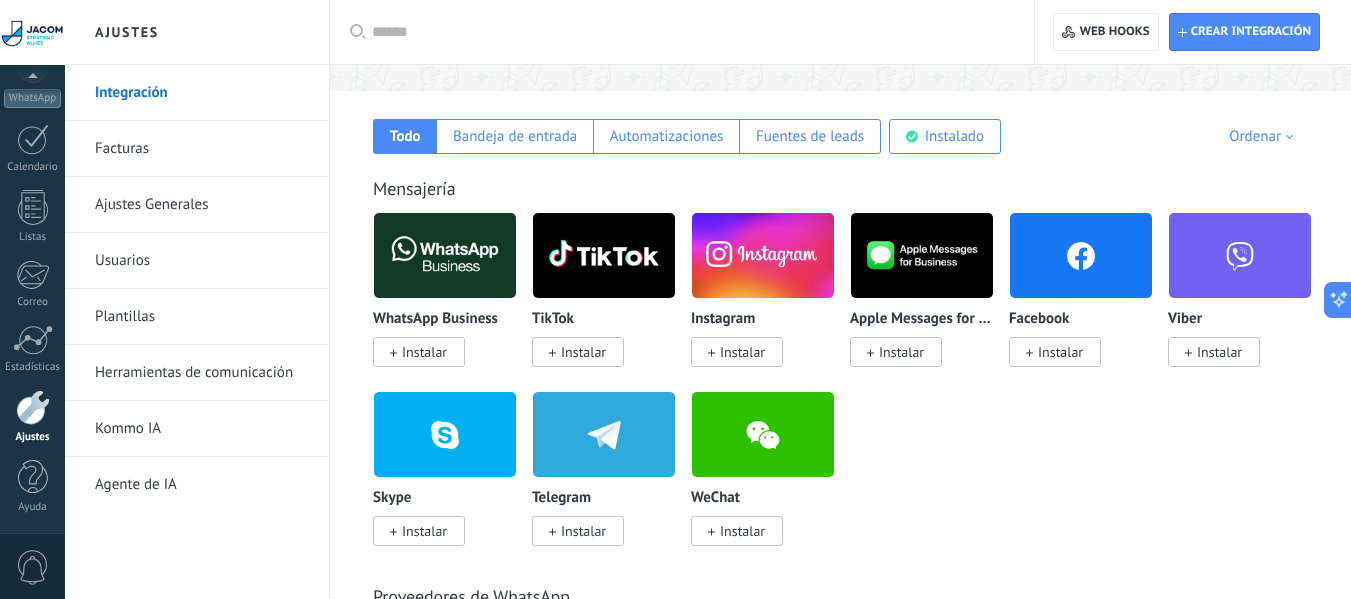 click at bounding box center (445, 255) 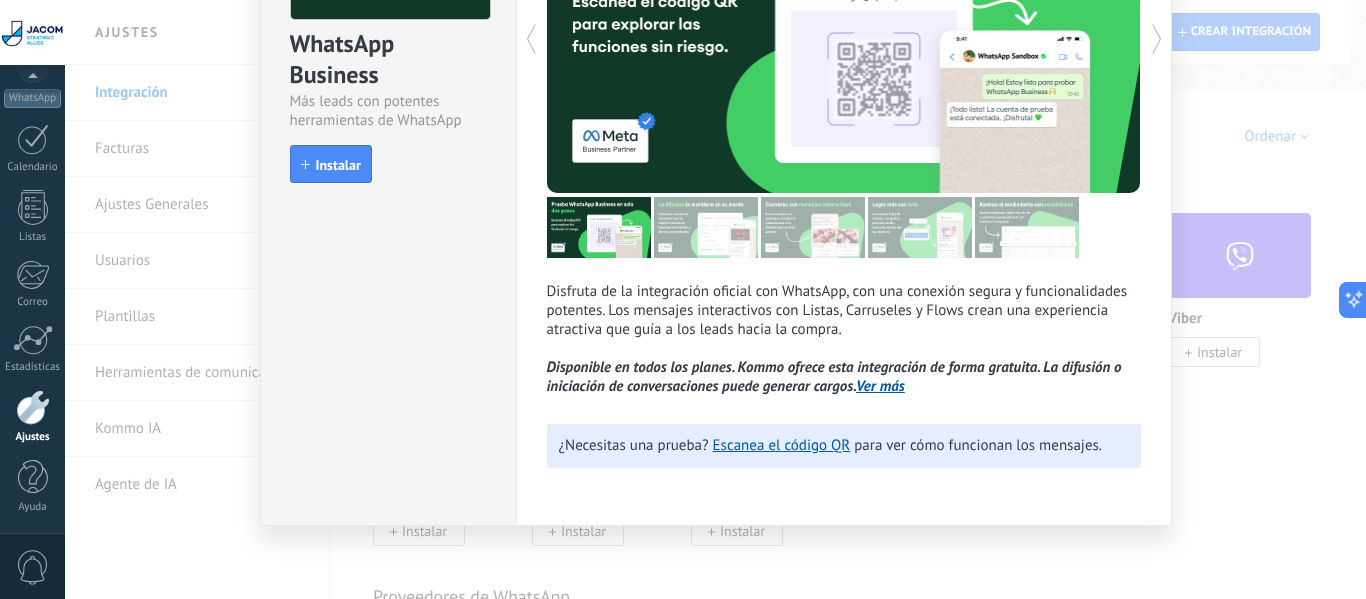 scroll, scrollTop: 218, scrollLeft: 0, axis: vertical 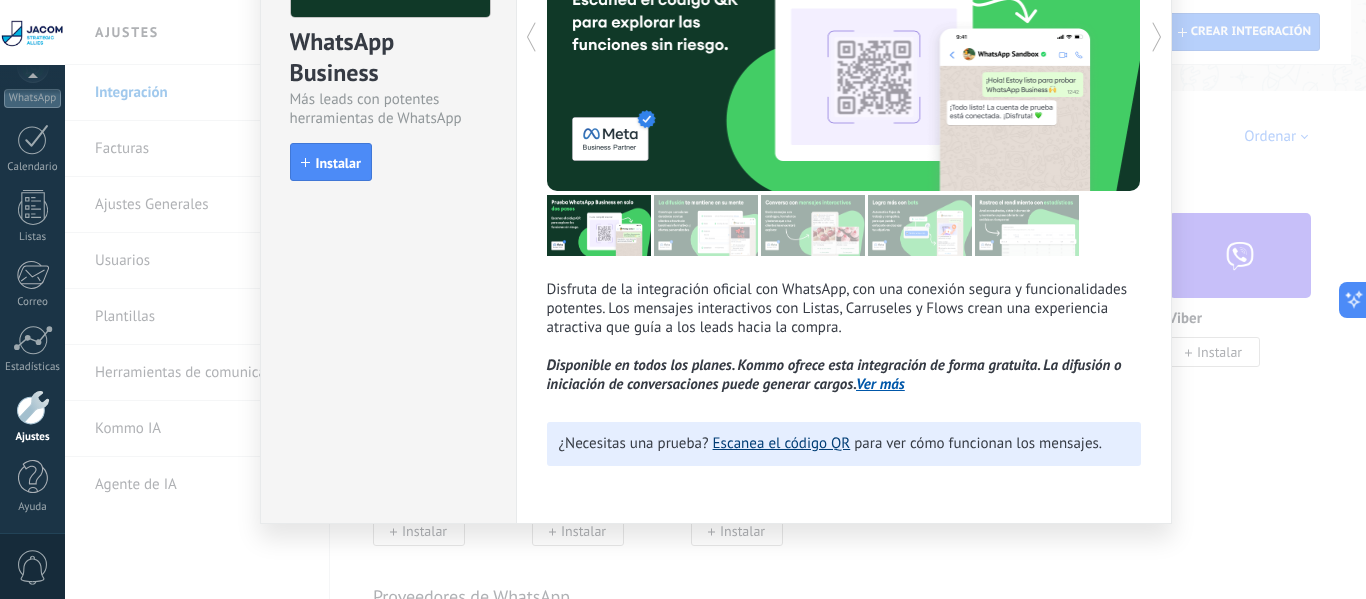 click on "Escanea el código QR" at bounding box center [782, 443] 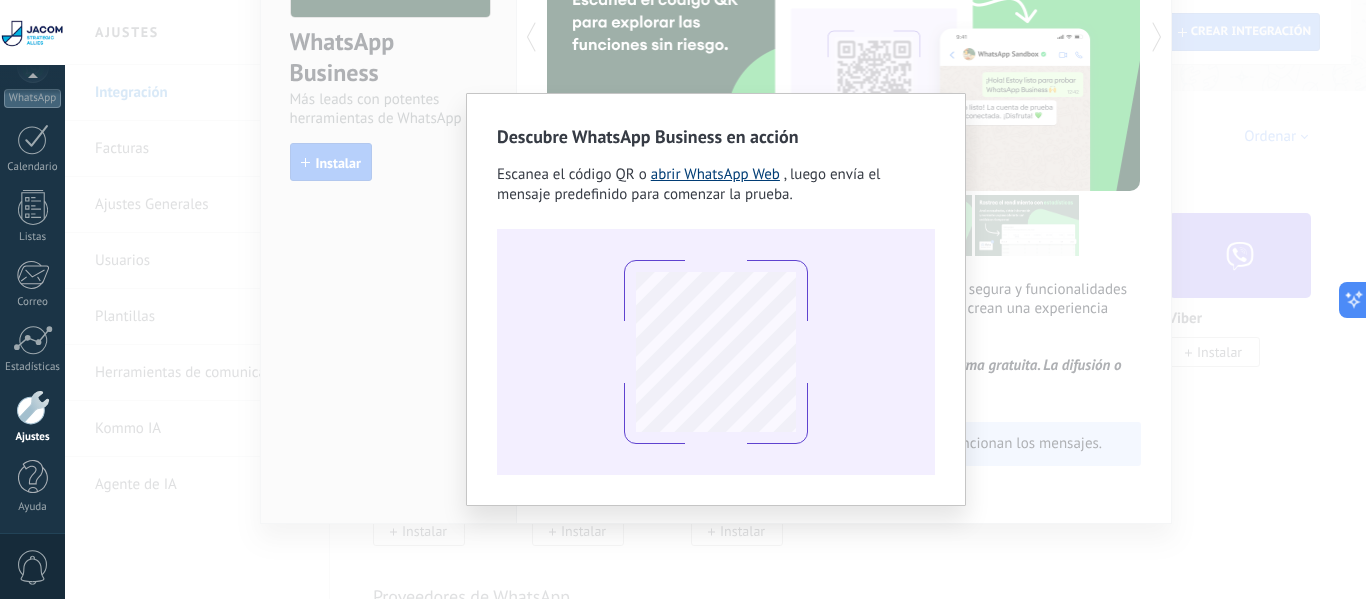click on "abrir WhatsApp Web" at bounding box center (715, 174) 